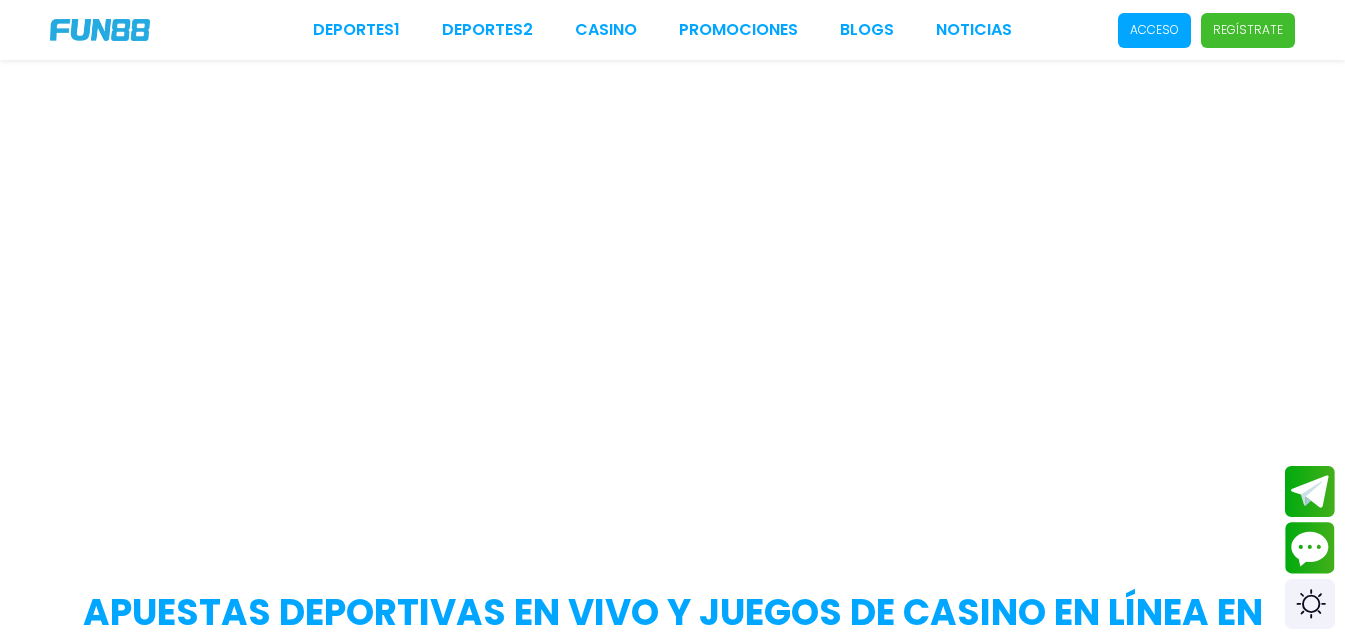 scroll, scrollTop: 0, scrollLeft: 0, axis: both 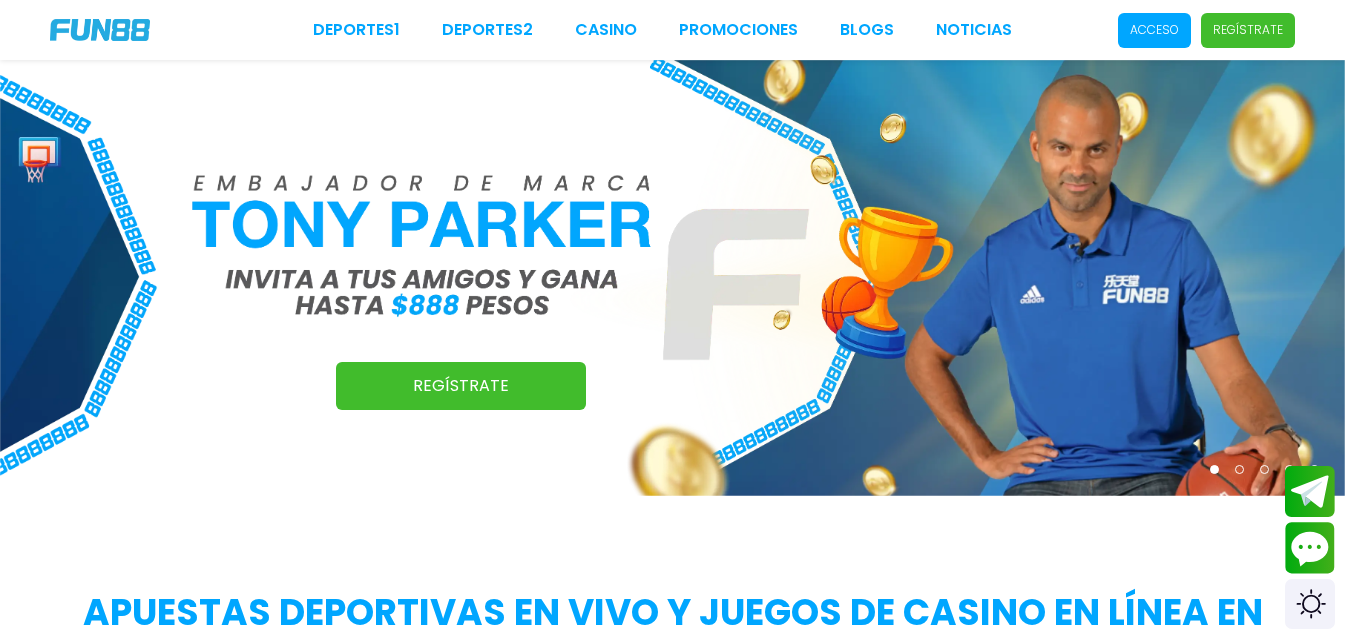 click on "Acceso" at bounding box center (1154, 30) 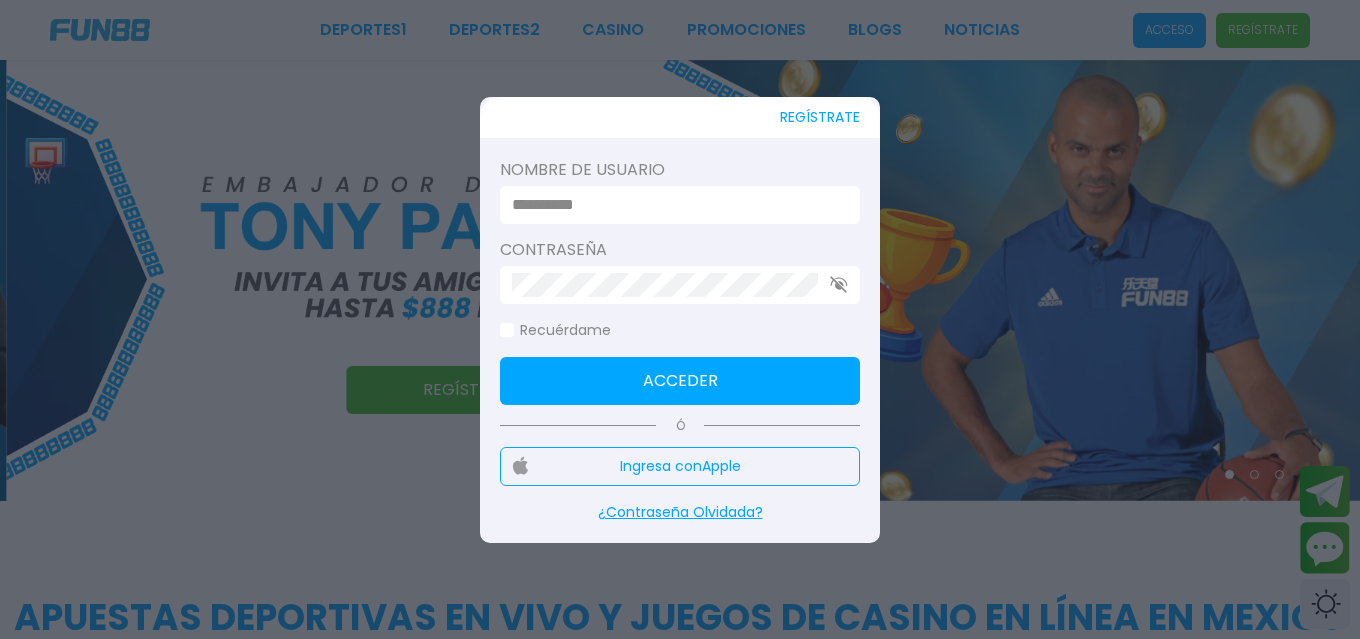 click on "Nombre de usuario" 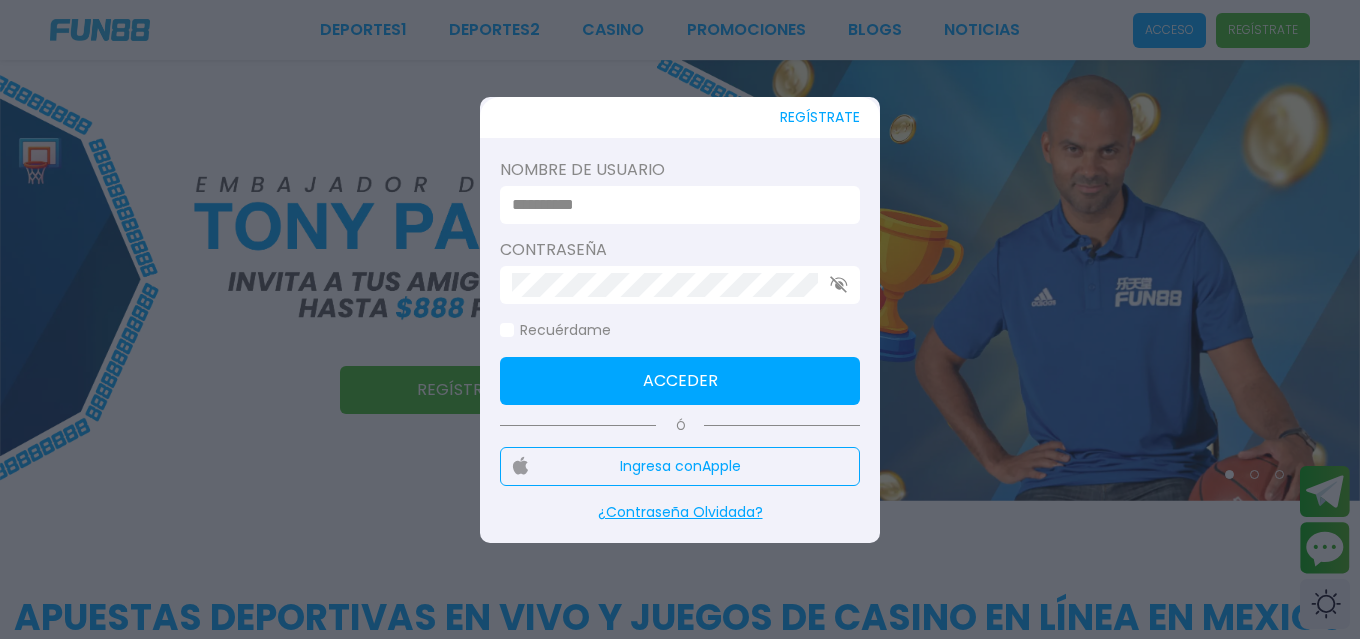 click at bounding box center [674, 205] 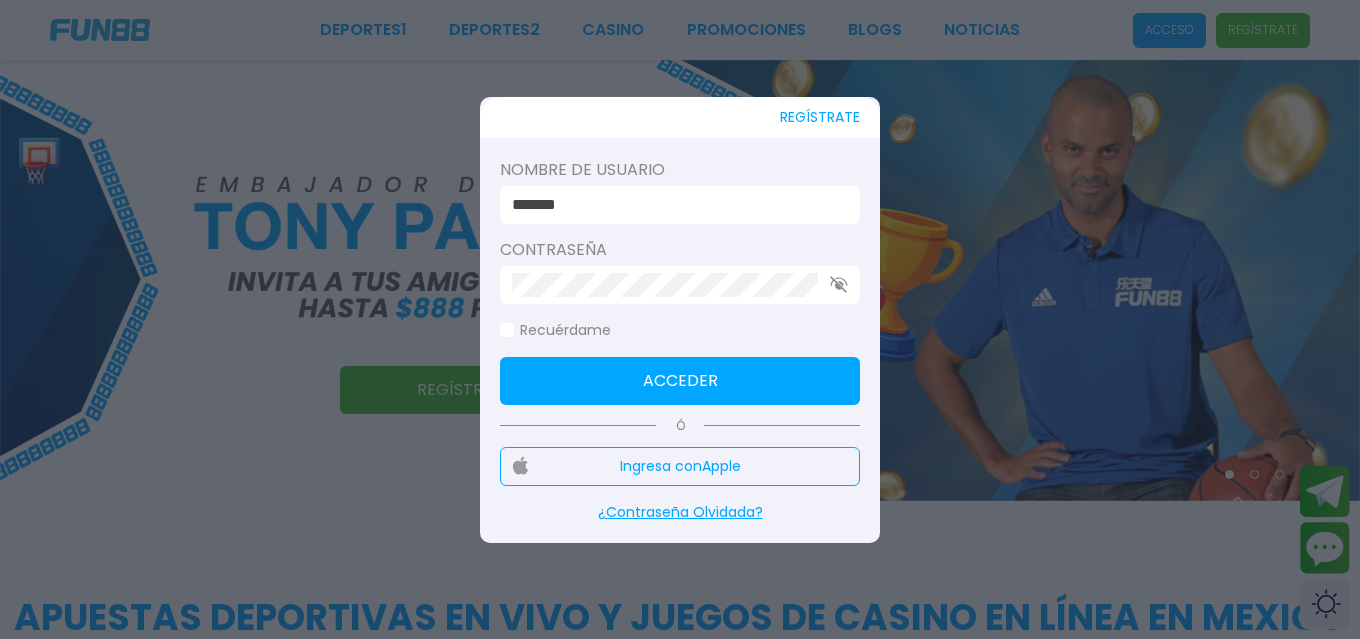 click at bounding box center [680, 285] 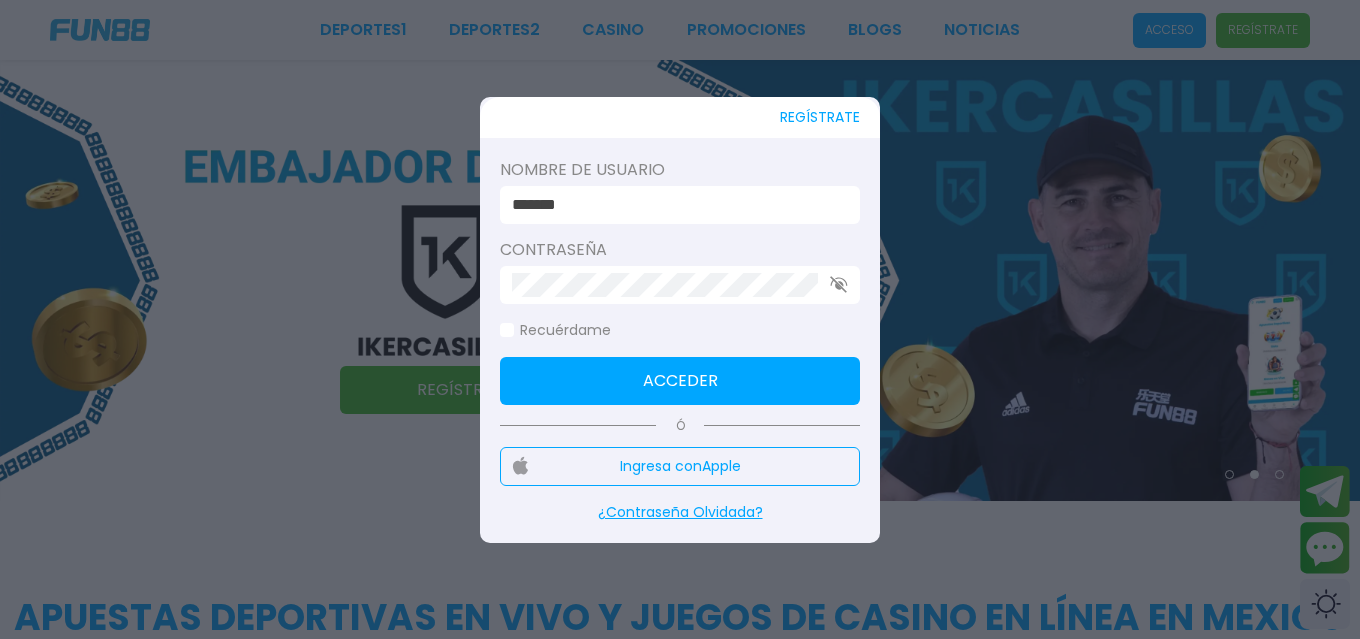 click at bounding box center [680, 285] 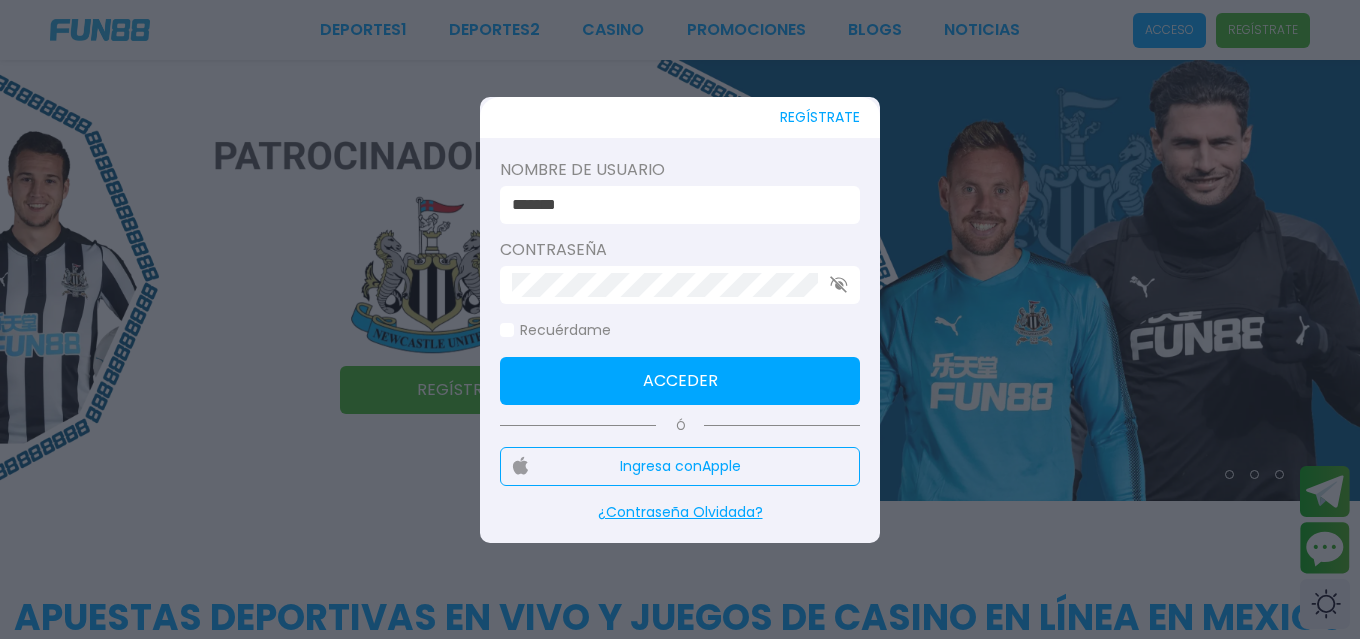 click on "Acceder" at bounding box center (680, 381) 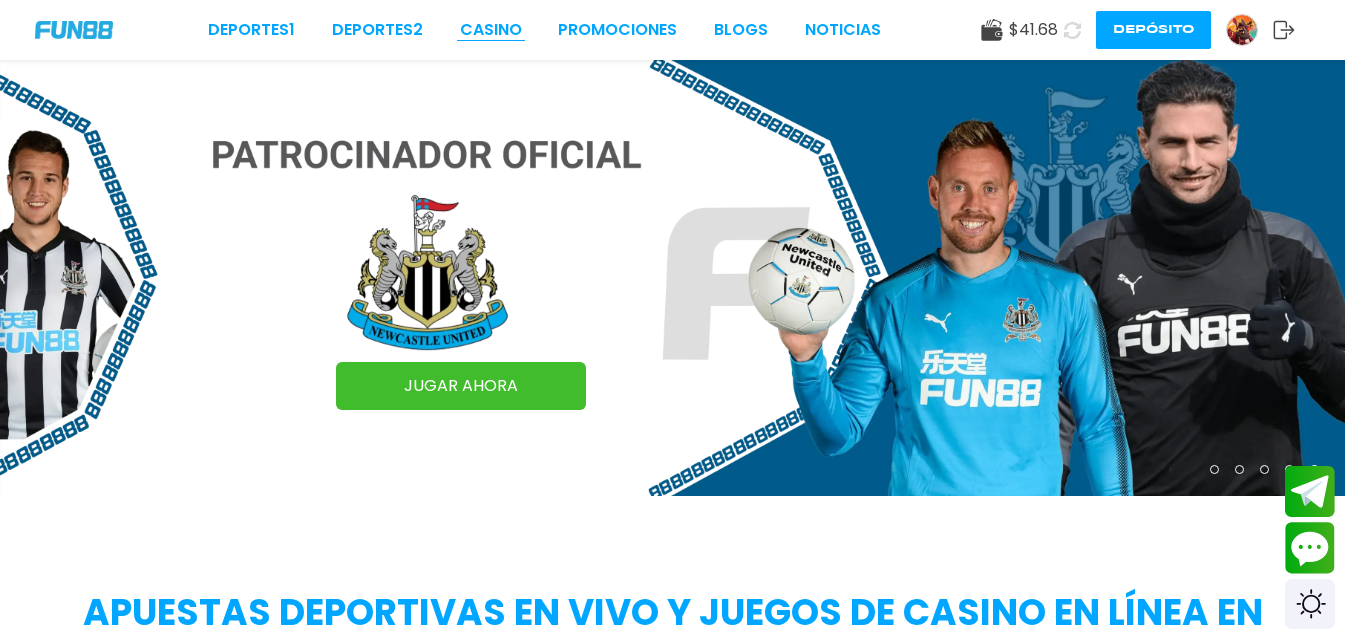 click on "CASINO" at bounding box center (491, 30) 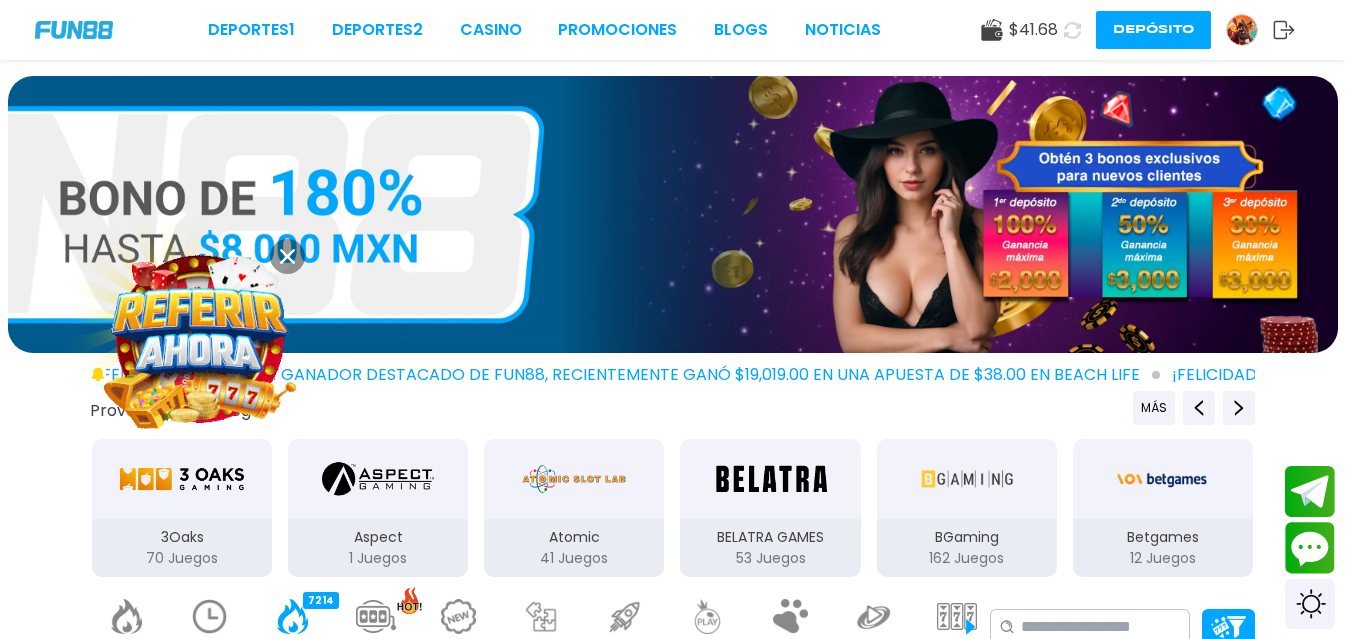 click at bounding box center (210, 616) 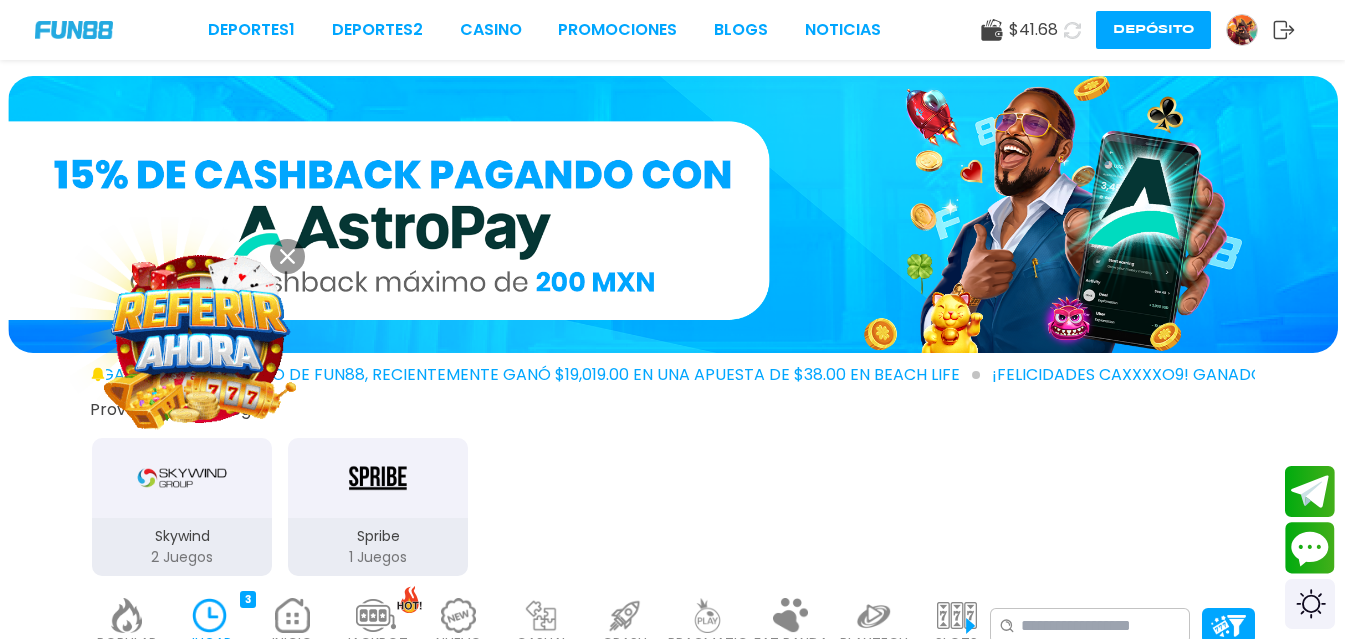 click 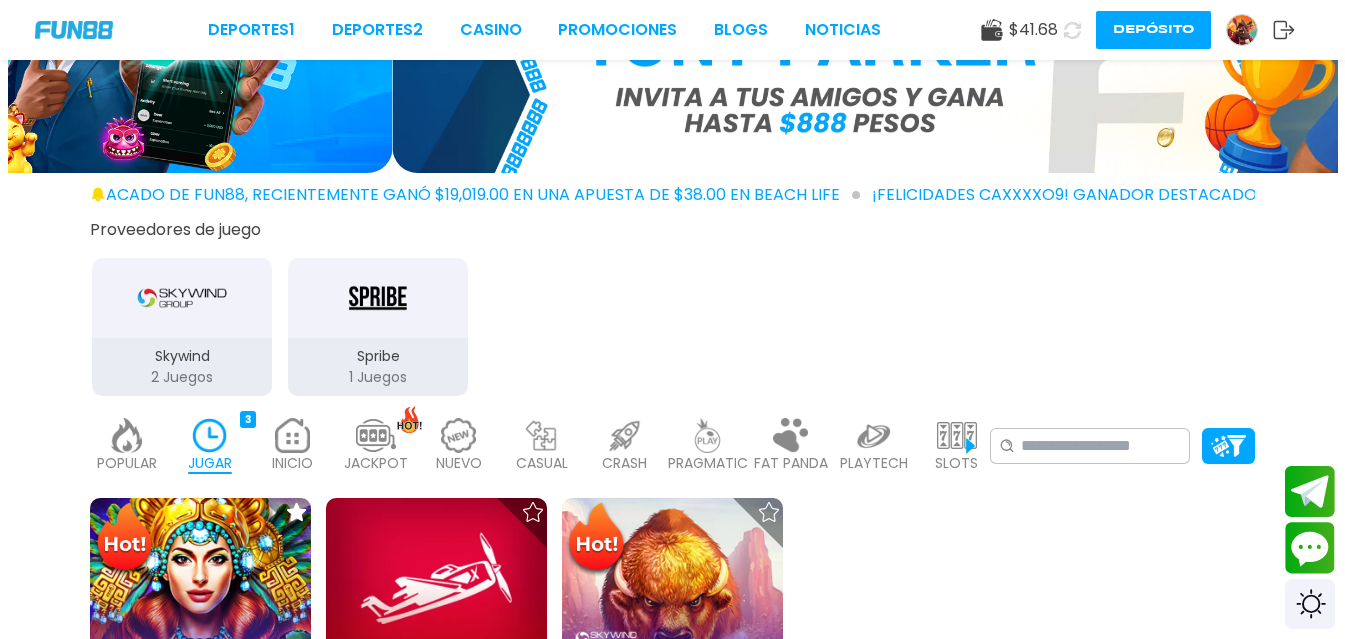 scroll, scrollTop: 200, scrollLeft: 0, axis: vertical 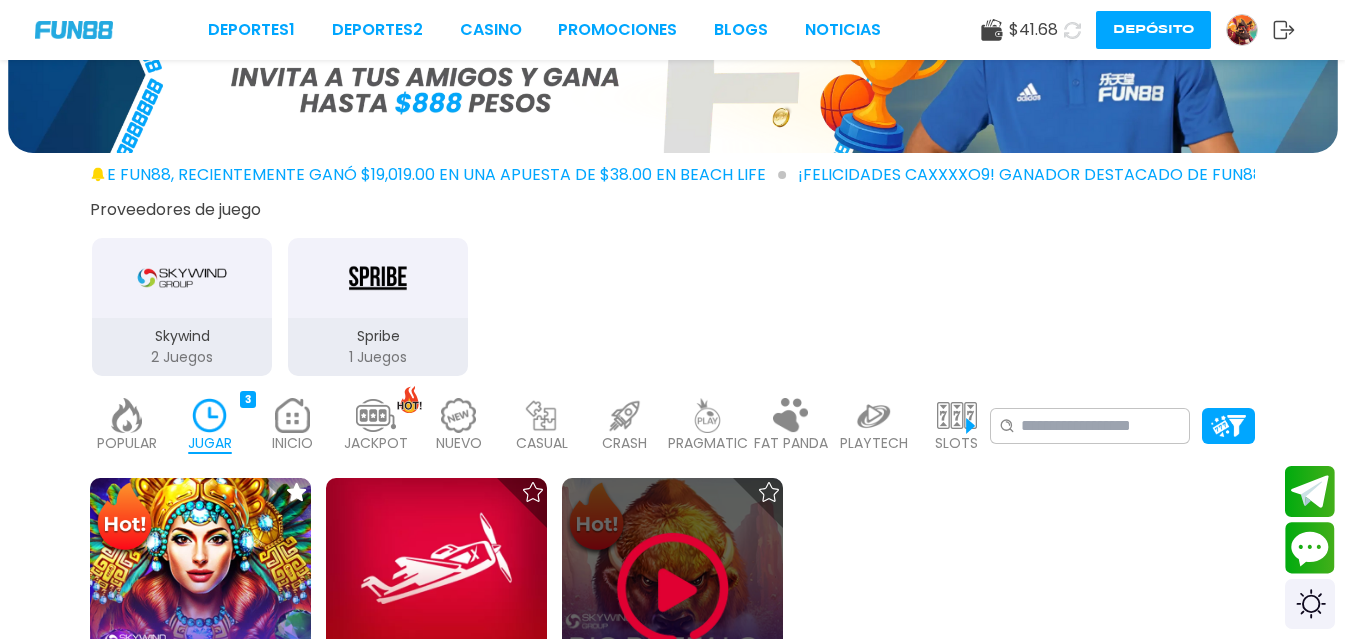 click at bounding box center (673, 589) 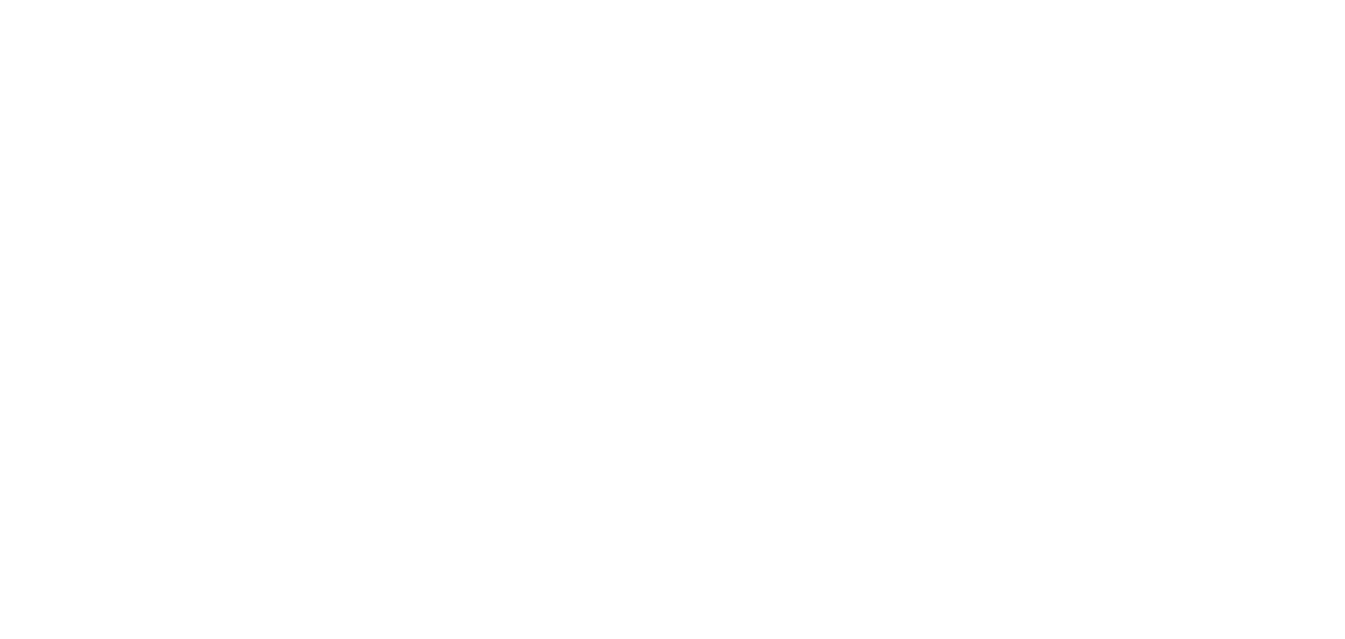 scroll, scrollTop: 0, scrollLeft: 0, axis: both 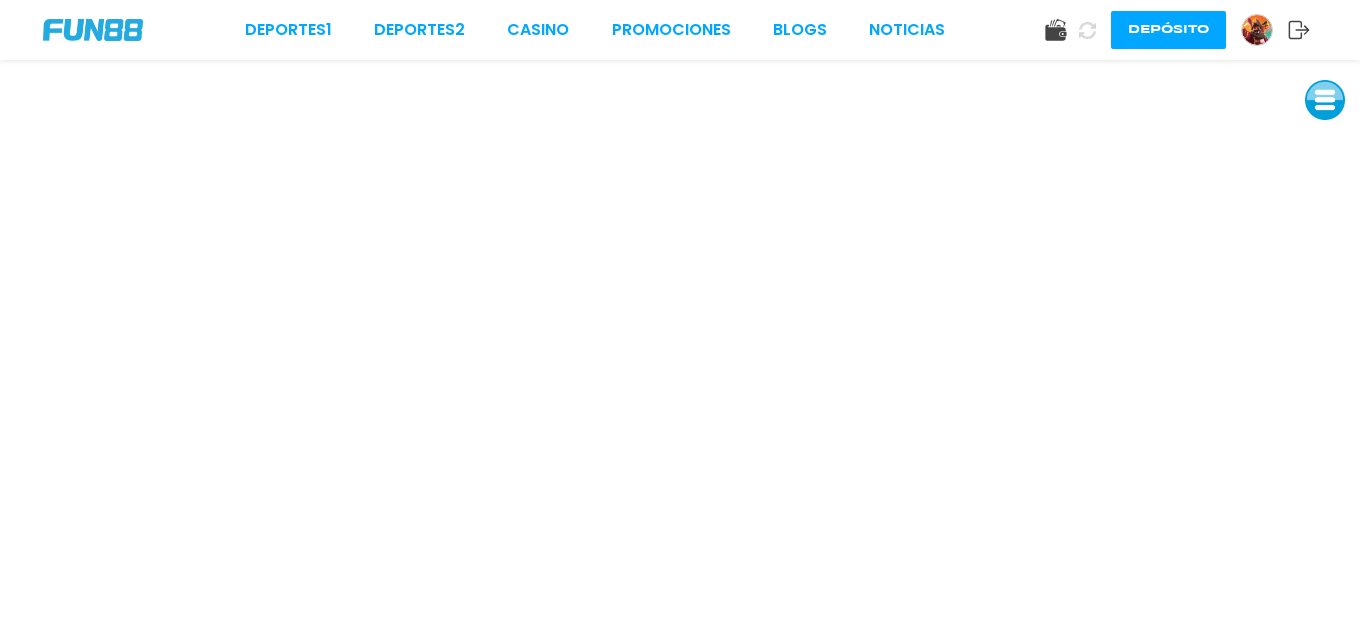 click at bounding box center [1257, 30] 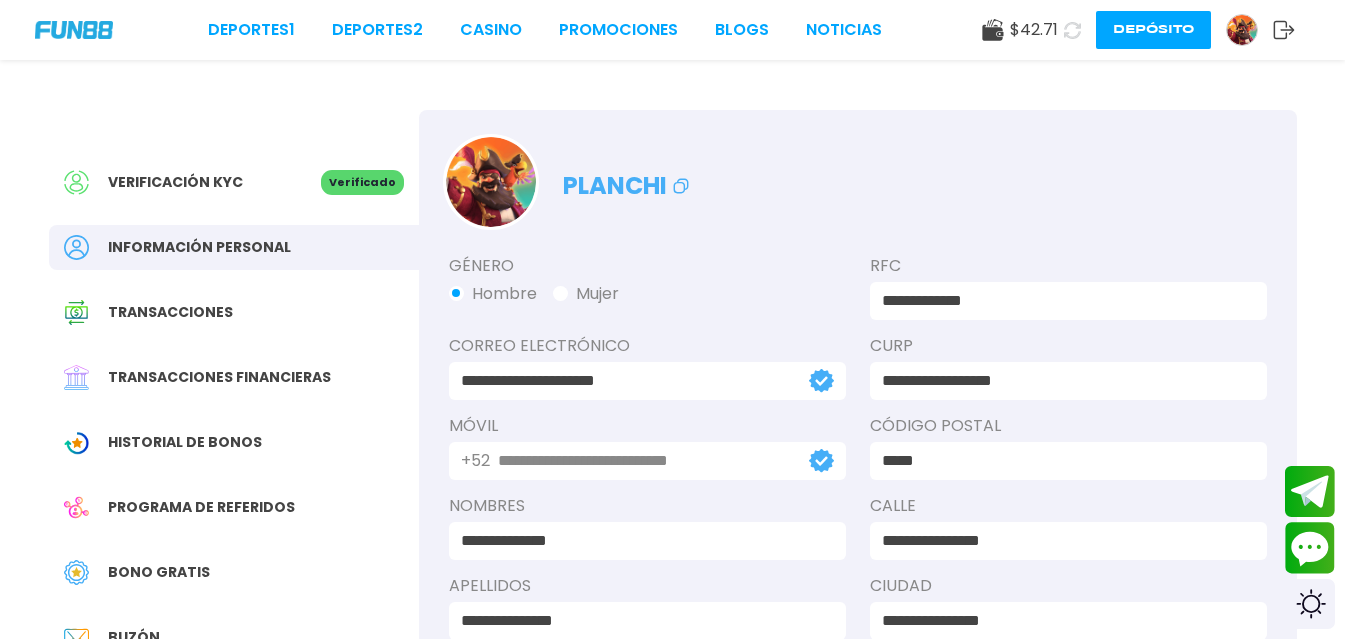 click on "Bono Gratis" at bounding box center [159, 572] 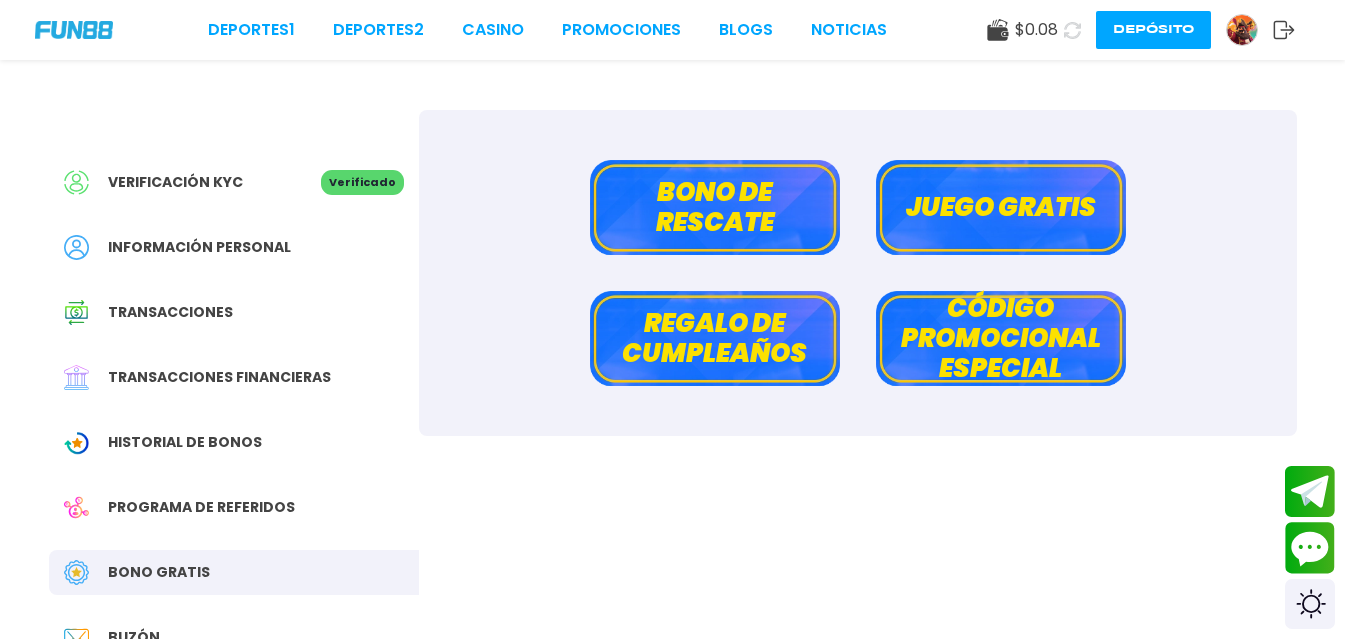 click on "Bono de rescate" at bounding box center [715, 207] 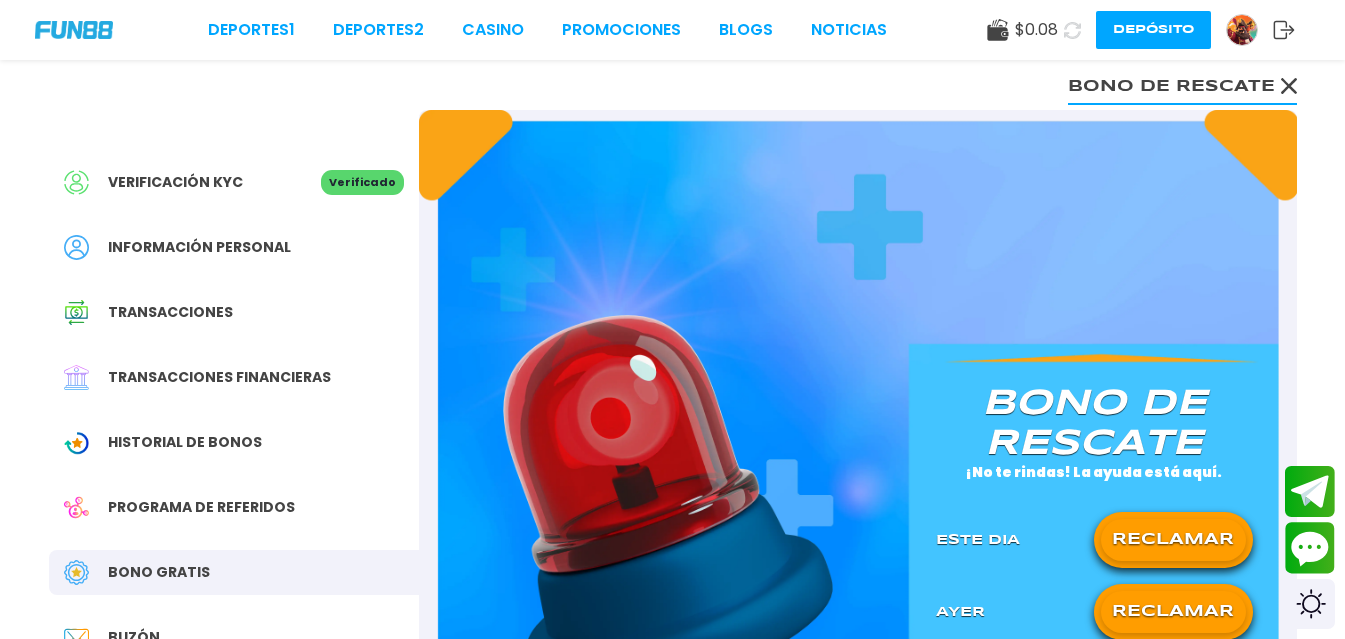 click on "RECLAMAR" at bounding box center (1173, 540) 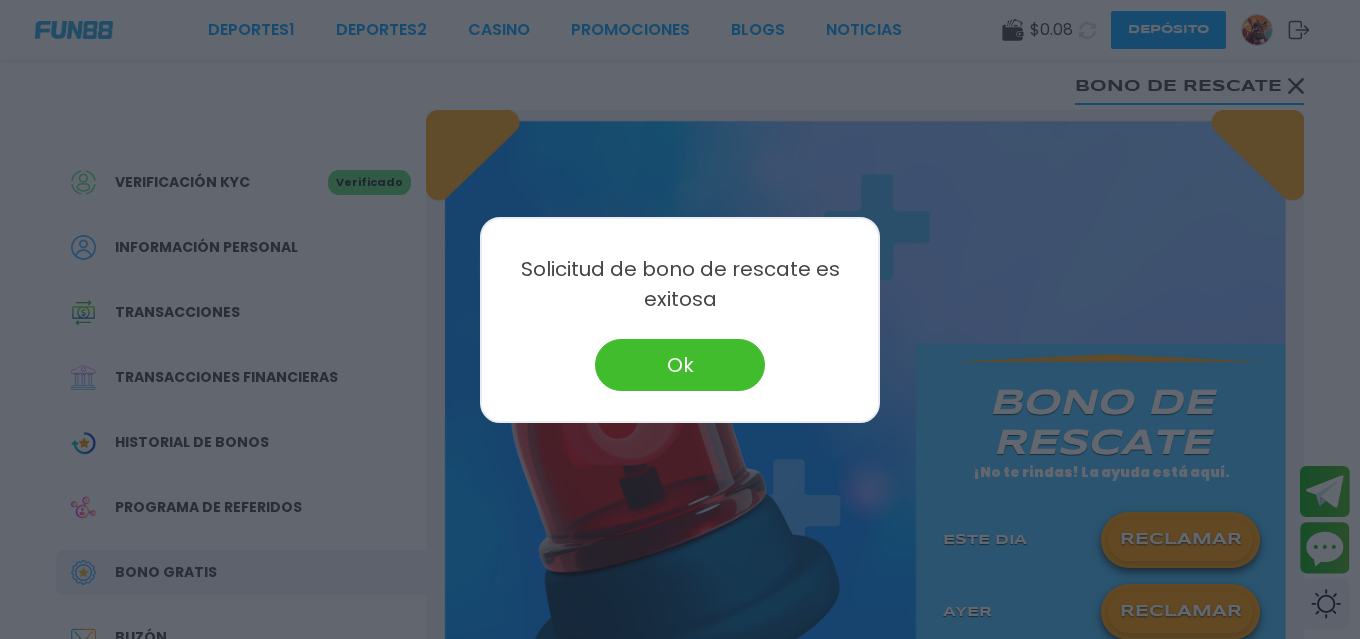 click on "Ok" at bounding box center [680, 365] 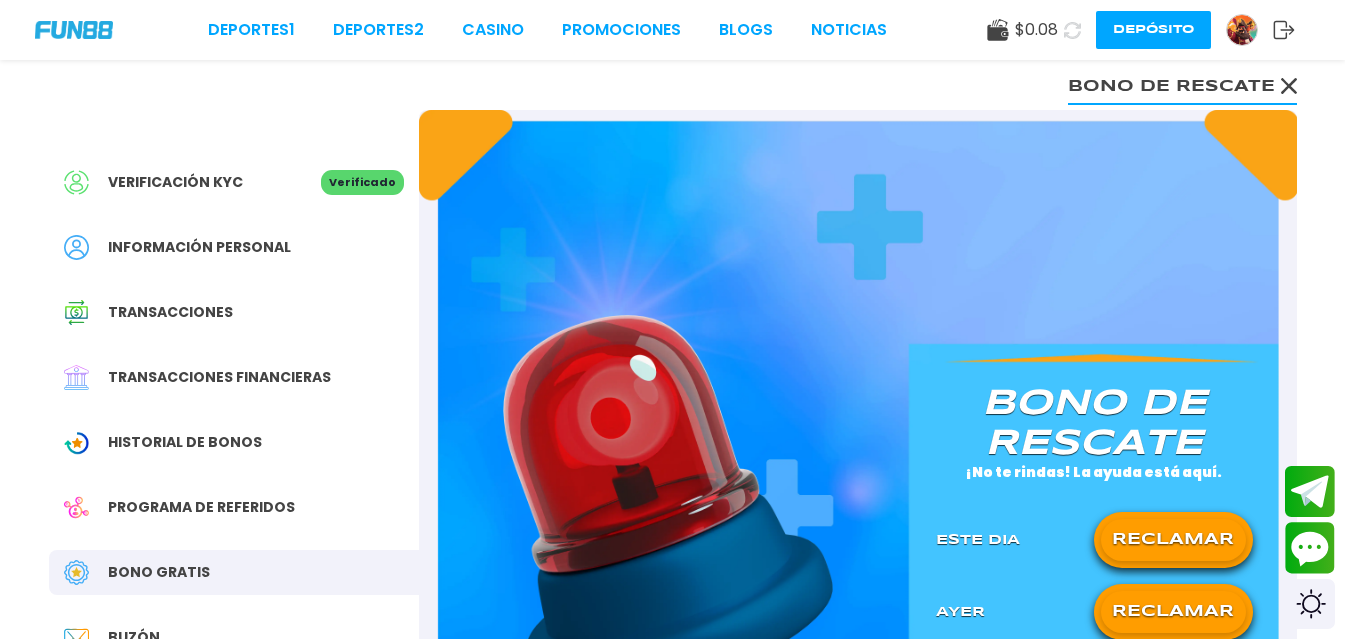click 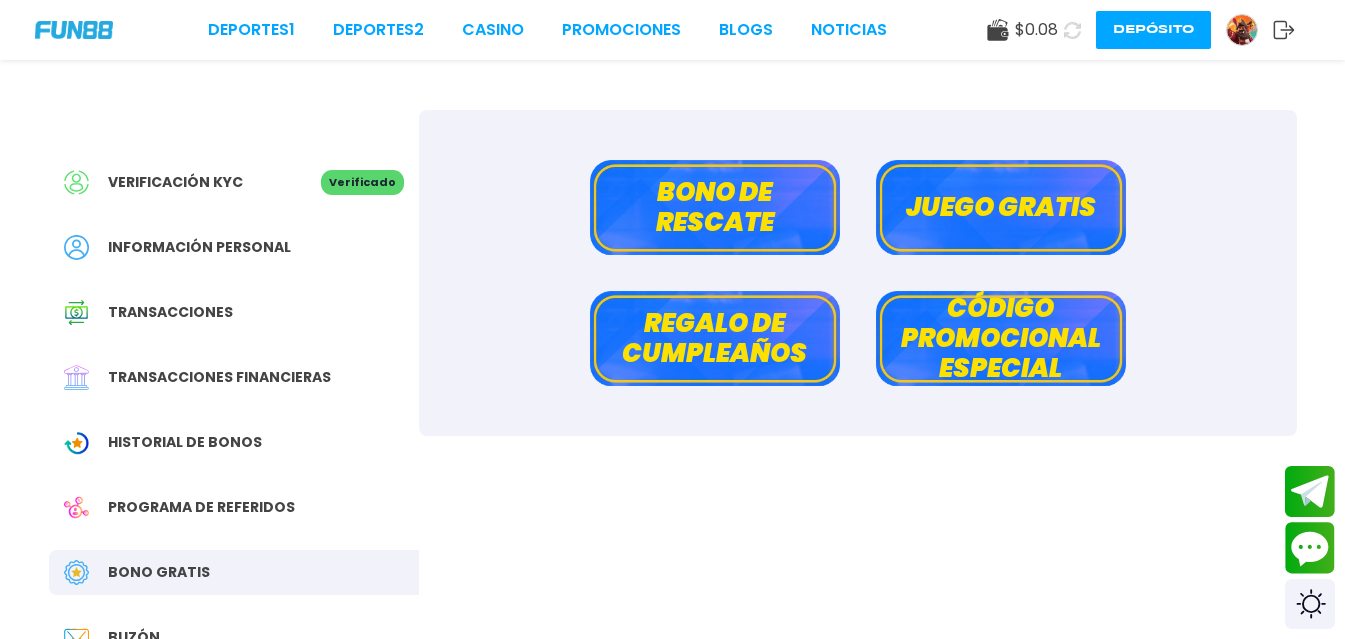 click on "Deportes  1 Deportes  2 CASINO Promociones BLOGS NOTICIAS $ 0.08 Depósito" at bounding box center [672, 30] 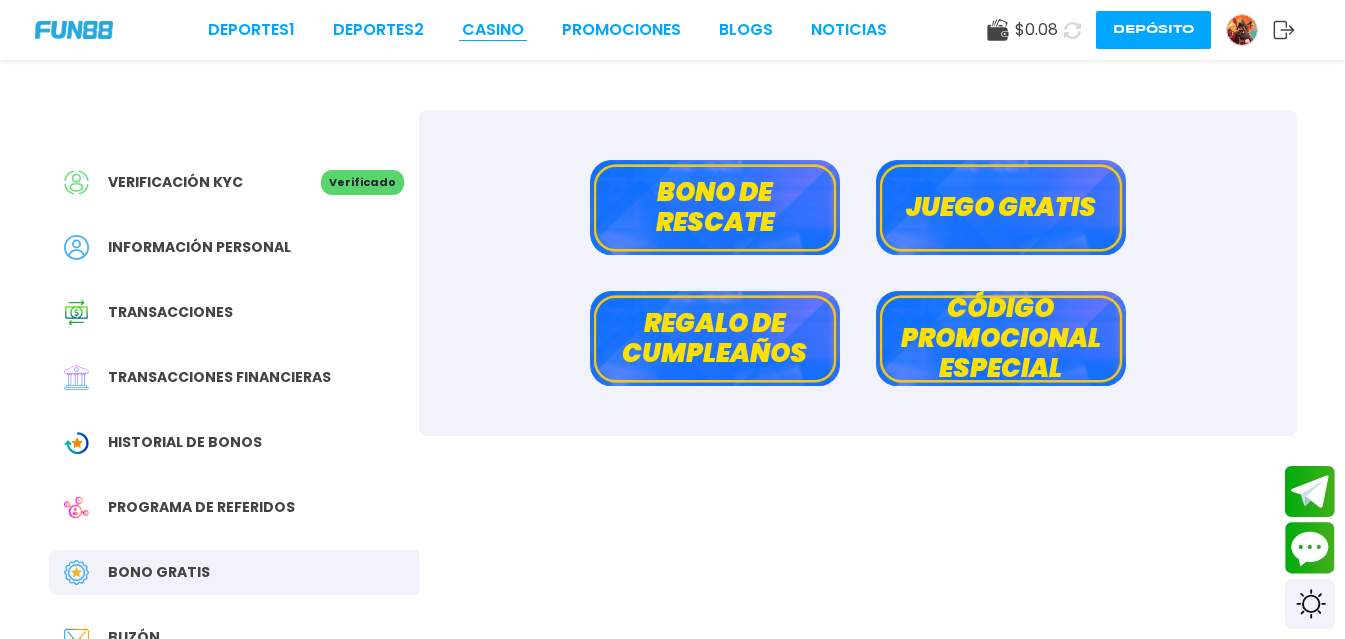 click on "CASINO" at bounding box center (493, 30) 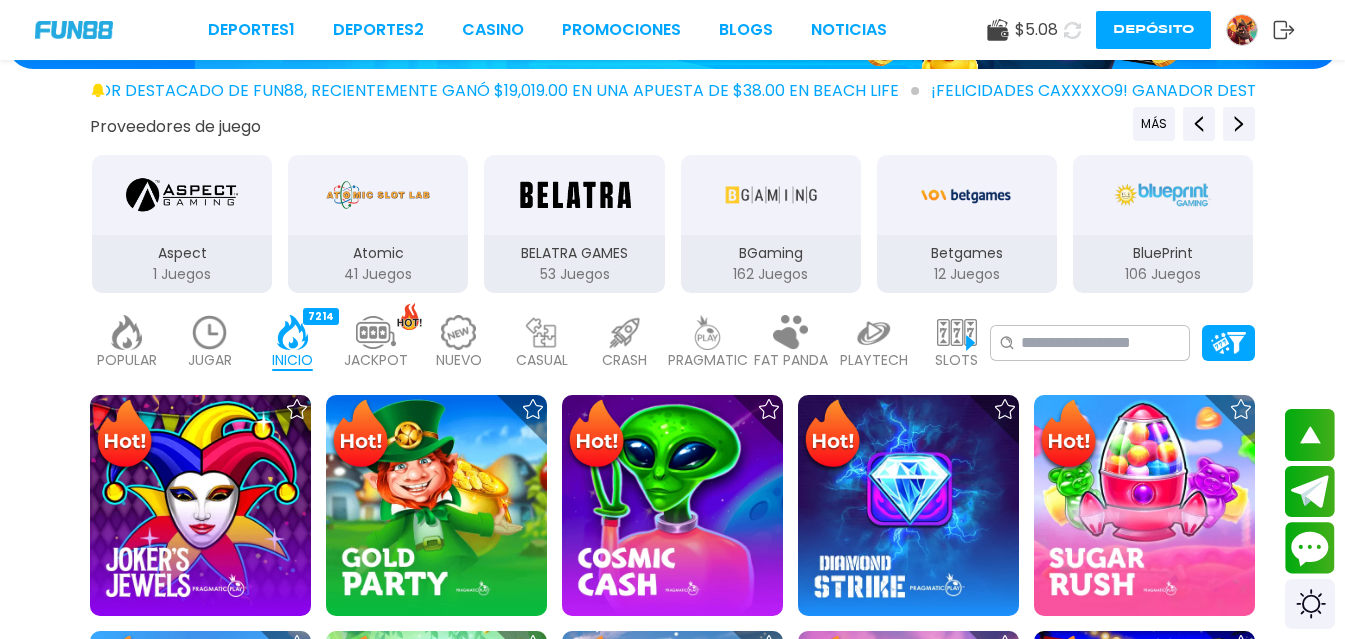 scroll, scrollTop: 400, scrollLeft: 0, axis: vertical 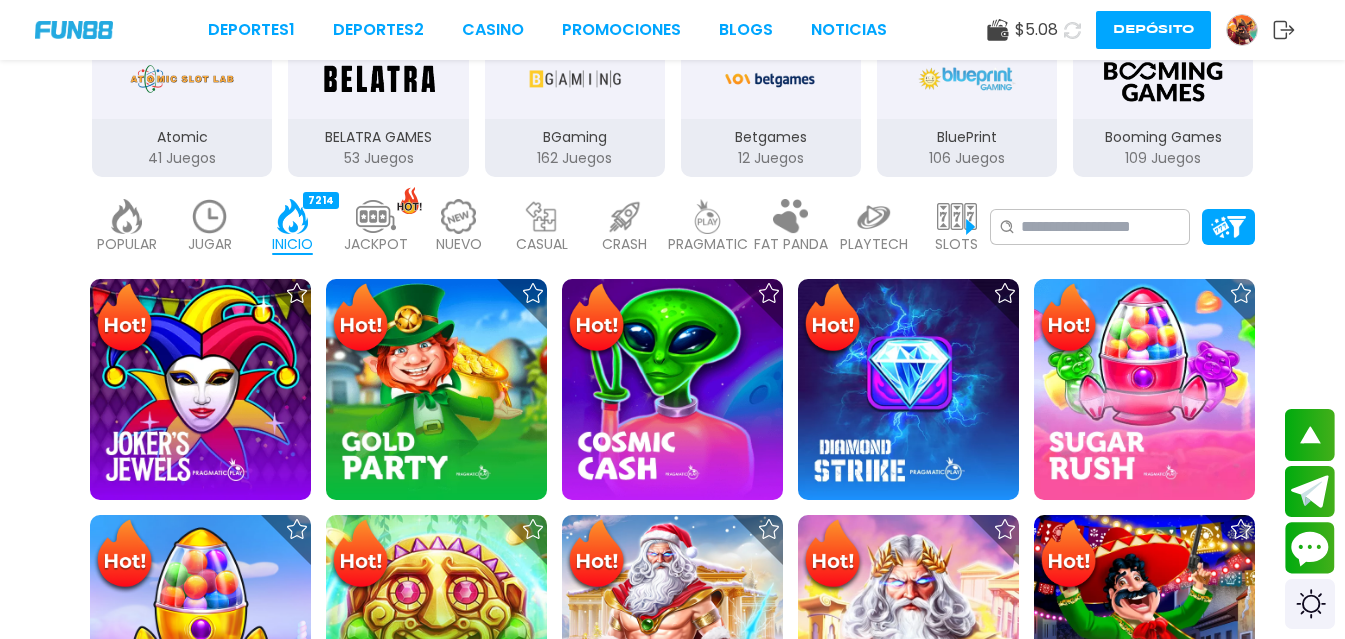 click on "JUGAR" at bounding box center (210, 244) 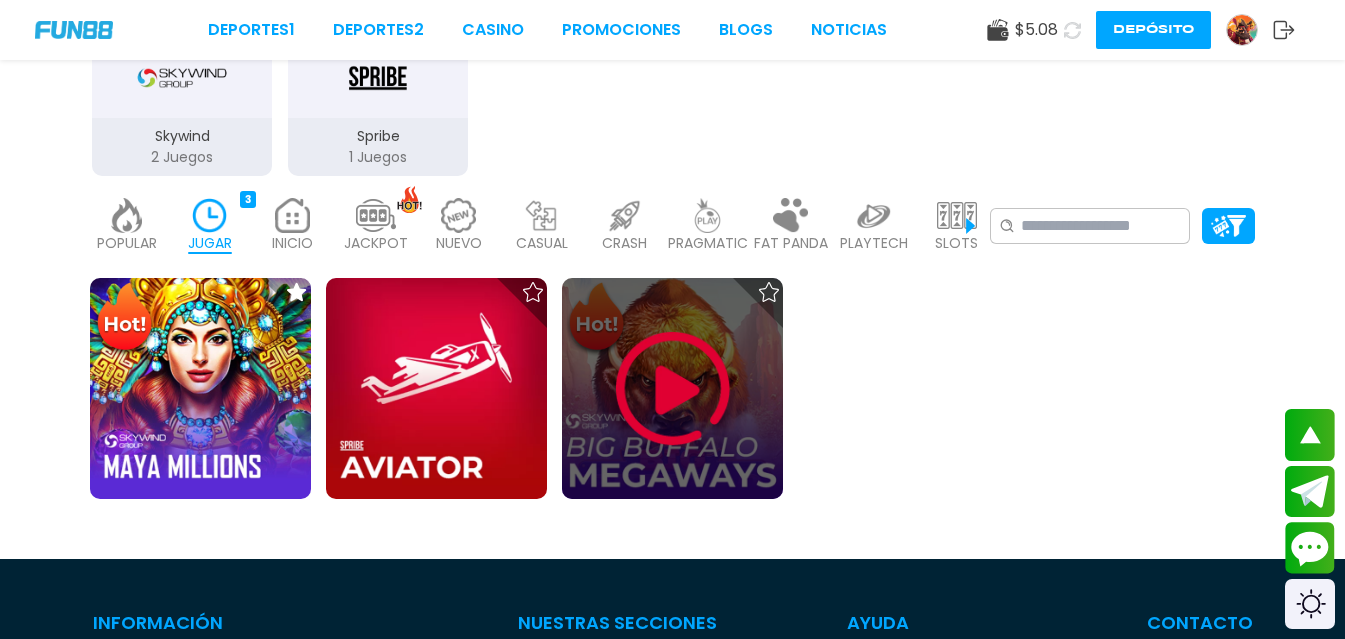 click at bounding box center [673, 389] 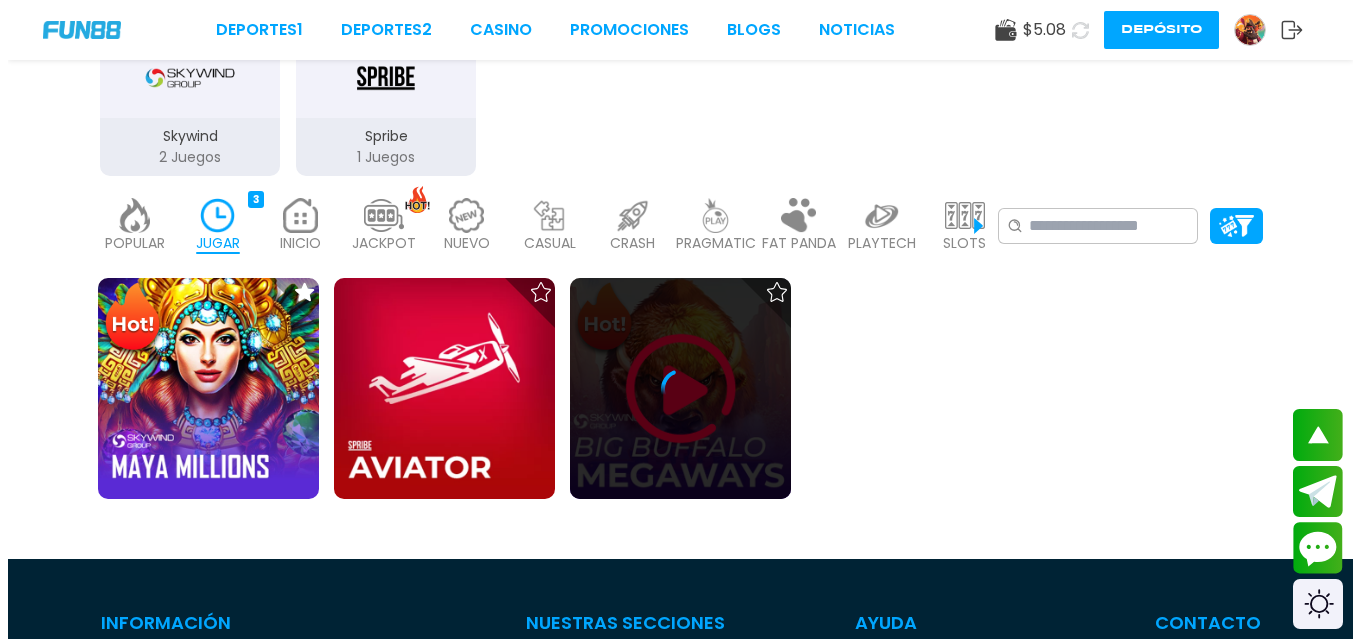 scroll, scrollTop: 0, scrollLeft: 0, axis: both 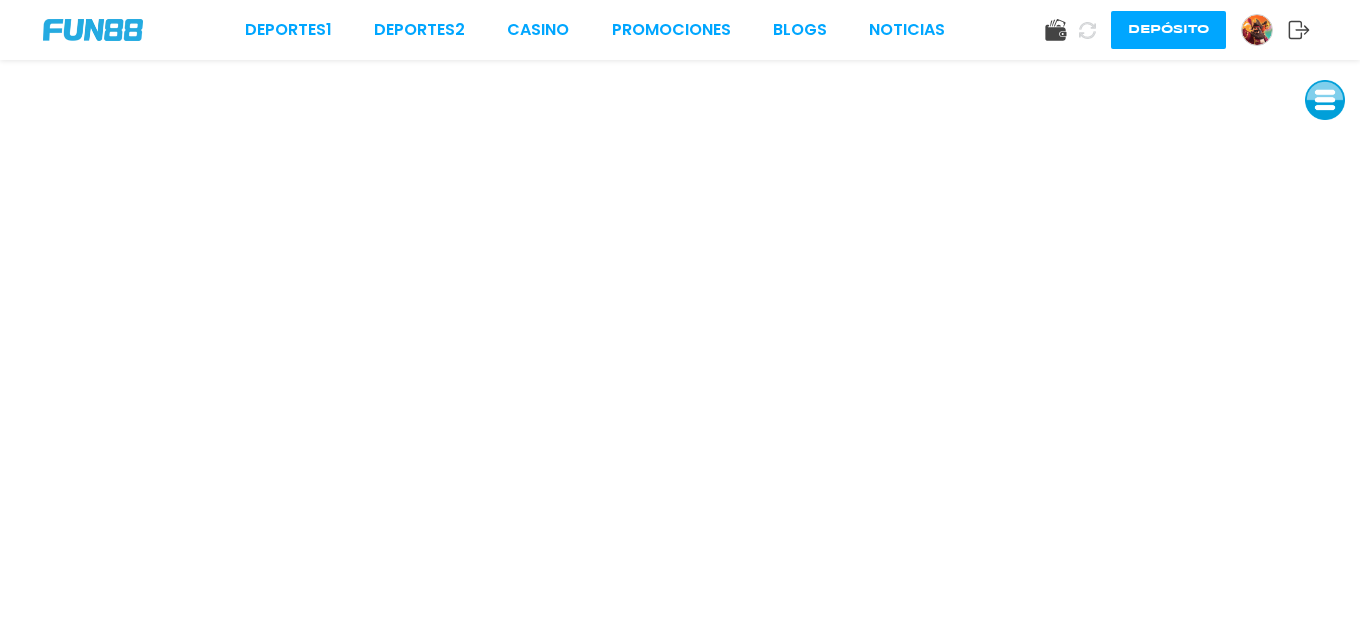 click 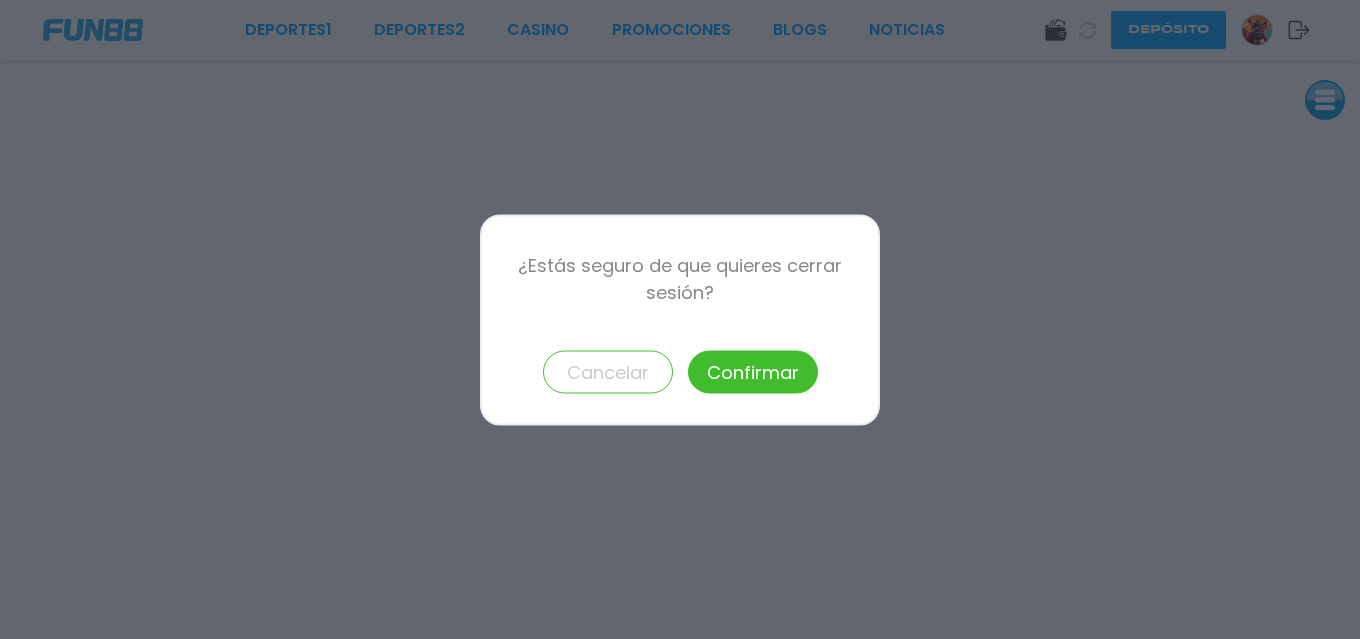 click on "Confirmar" at bounding box center (753, 371) 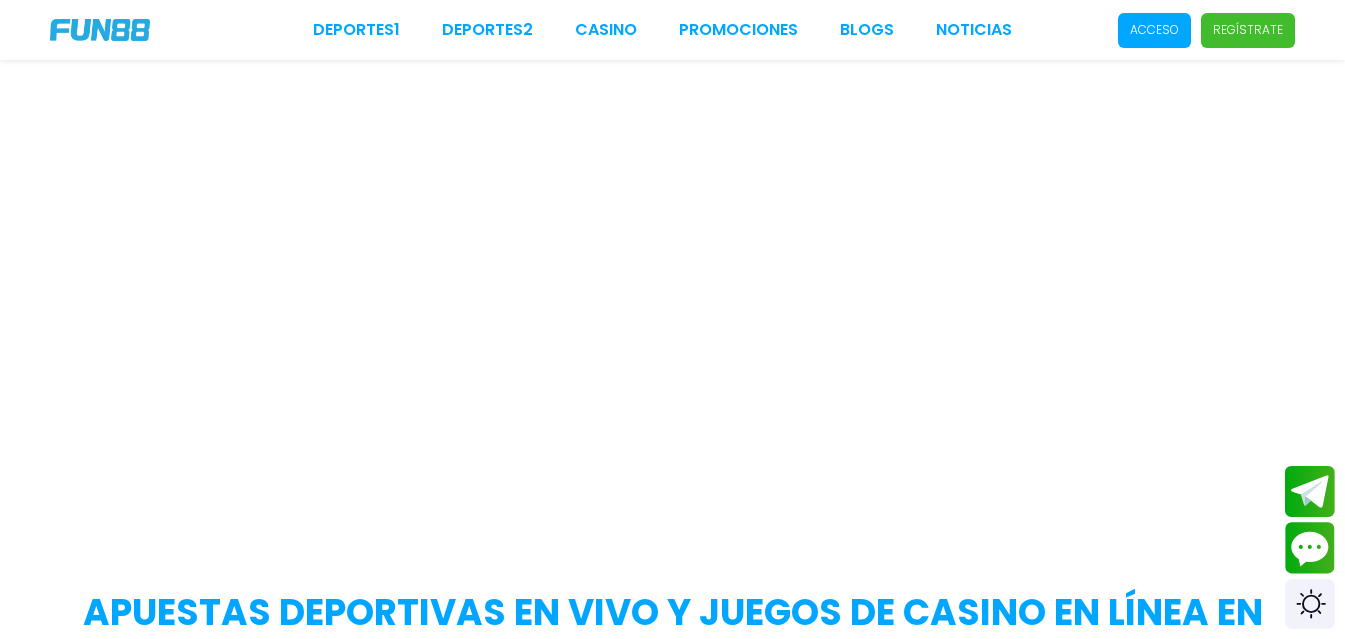 scroll, scrollTop: 0, scrollLeft: 0, axis: both 